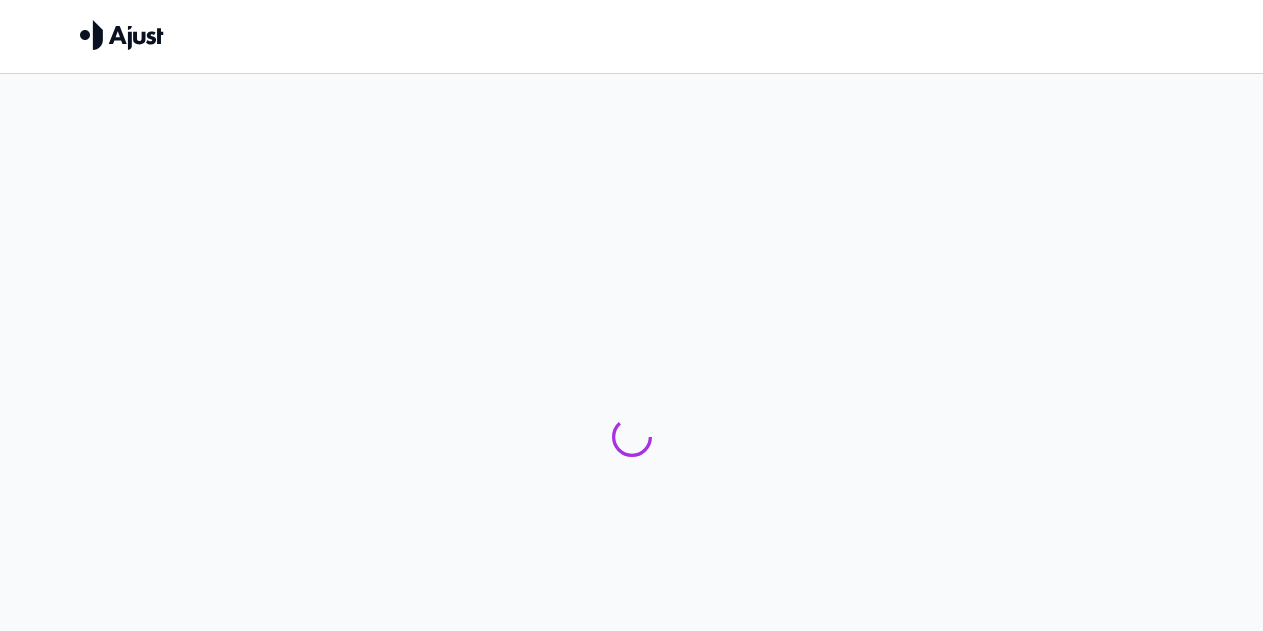 scroll, scrollTop: 0, scrollLeft: 0, axis: both 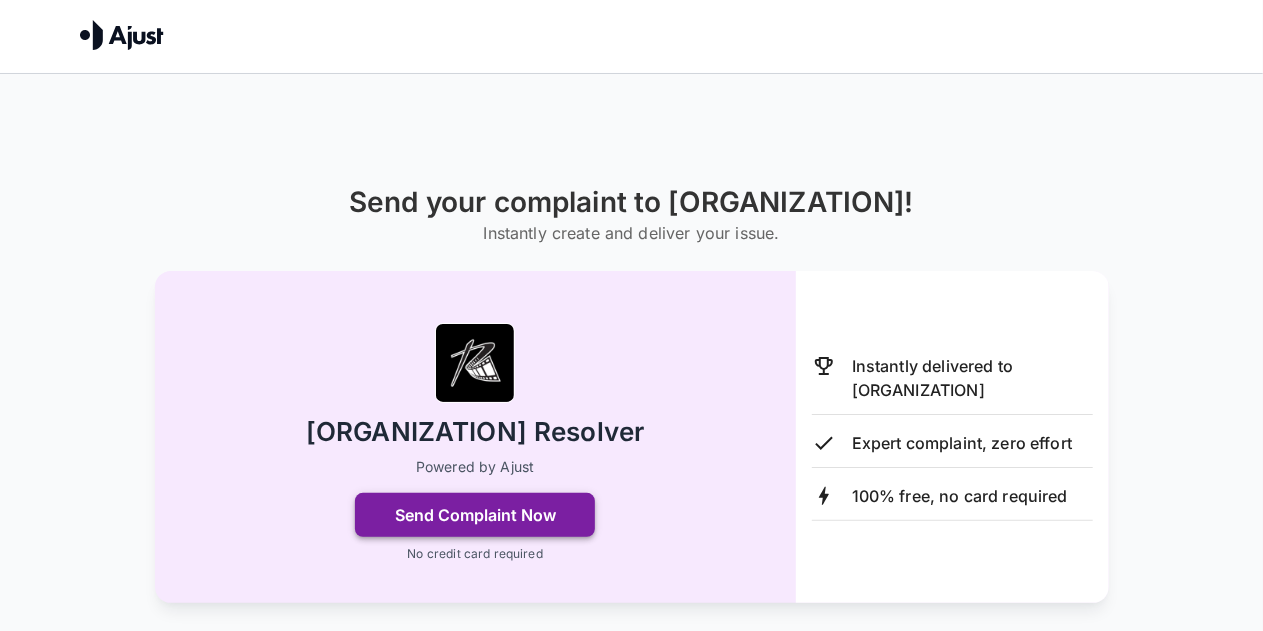 click on "Send Complaint Now" at bounding box center [475, 515] 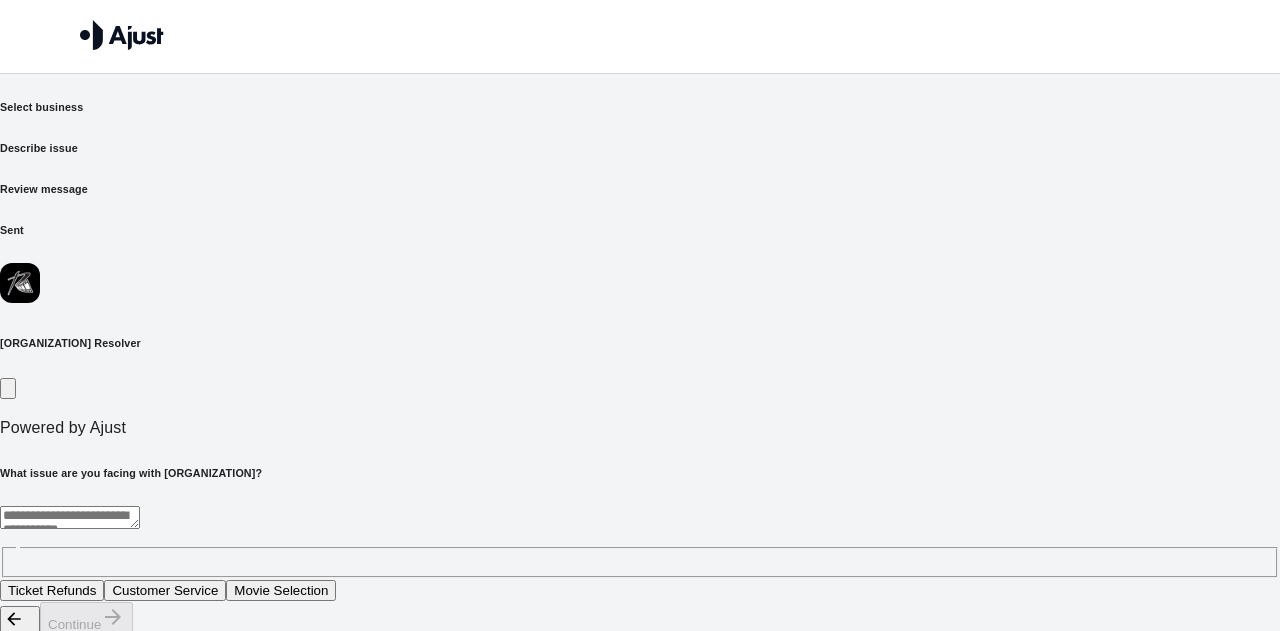 click at bounding box center [70, 517] 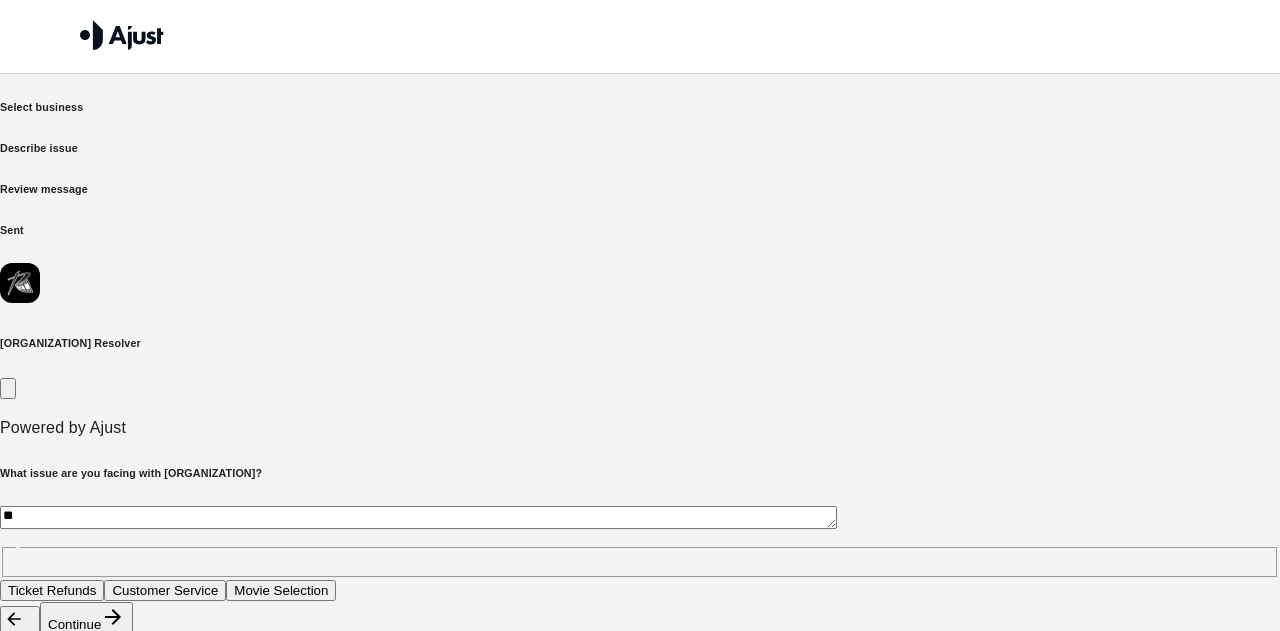 type on "*" 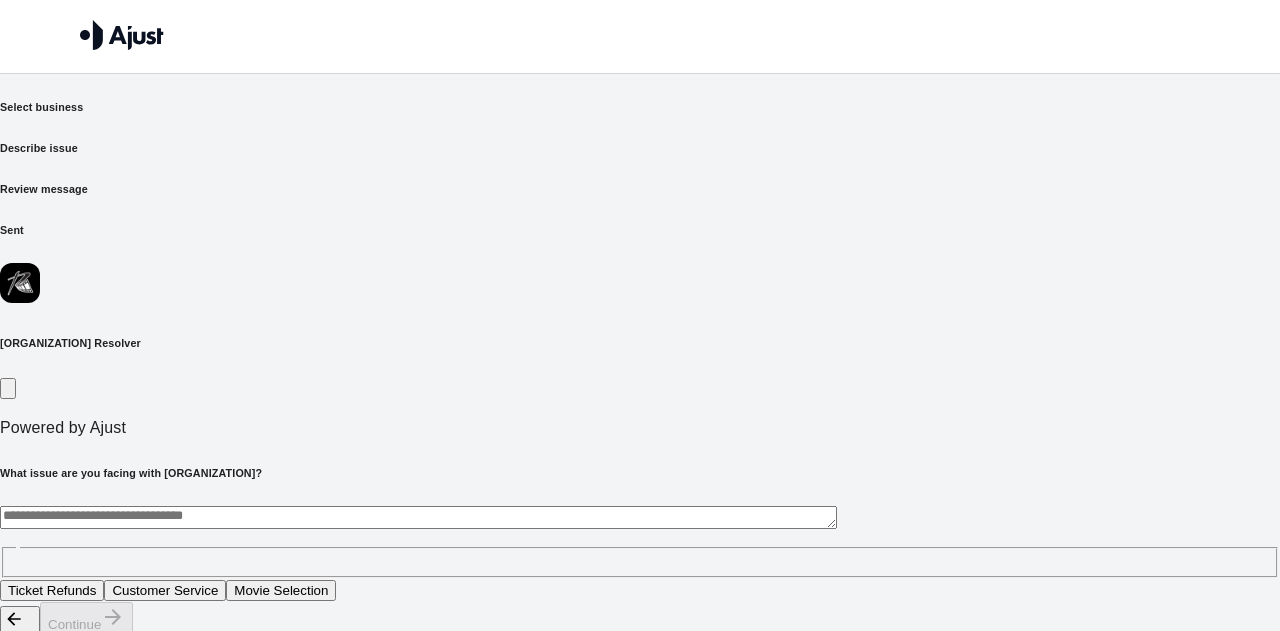 click on "* ​" at bounding box center [640, 542] 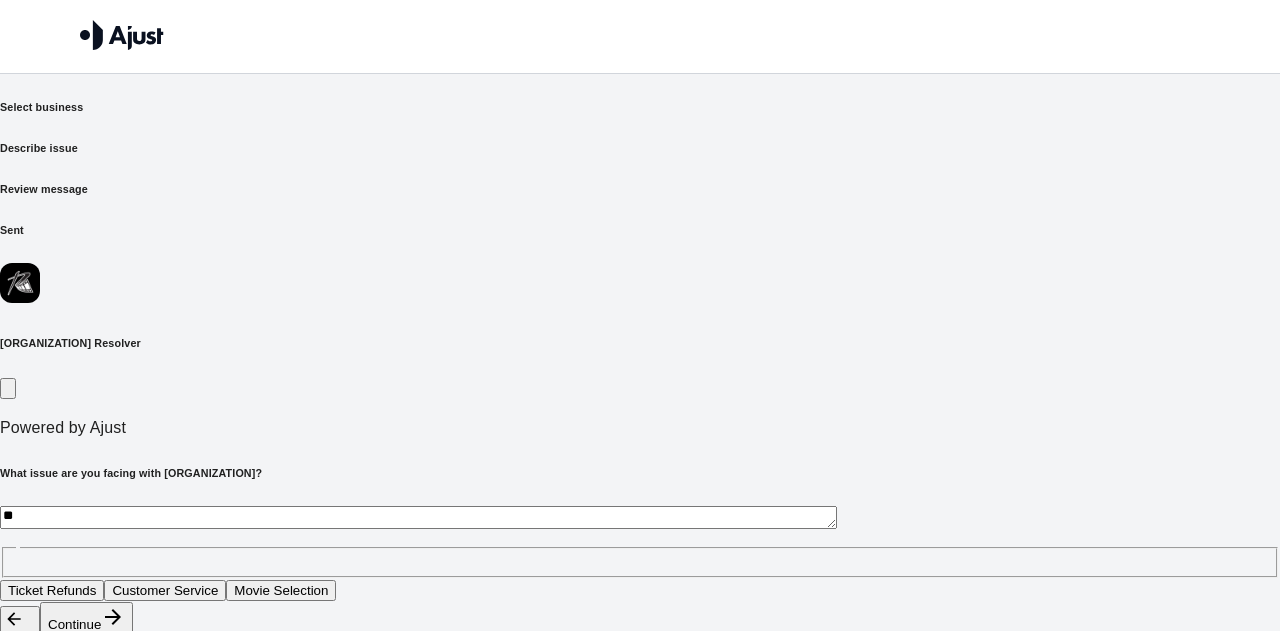 type on "*" 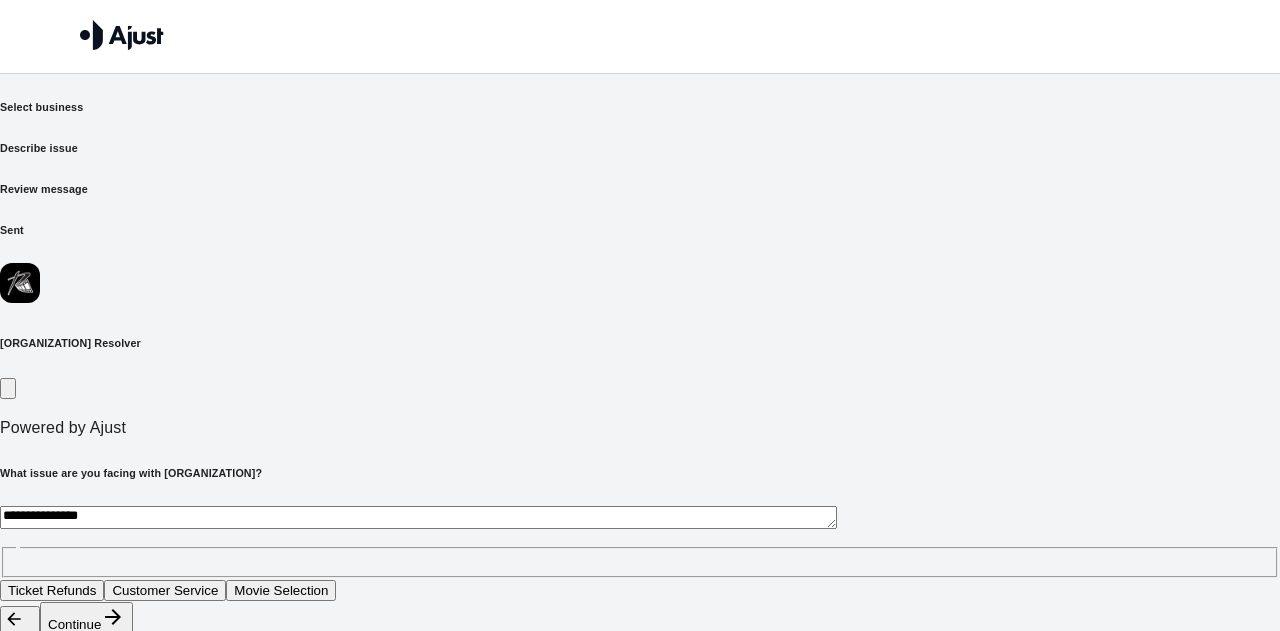 type on "**********" 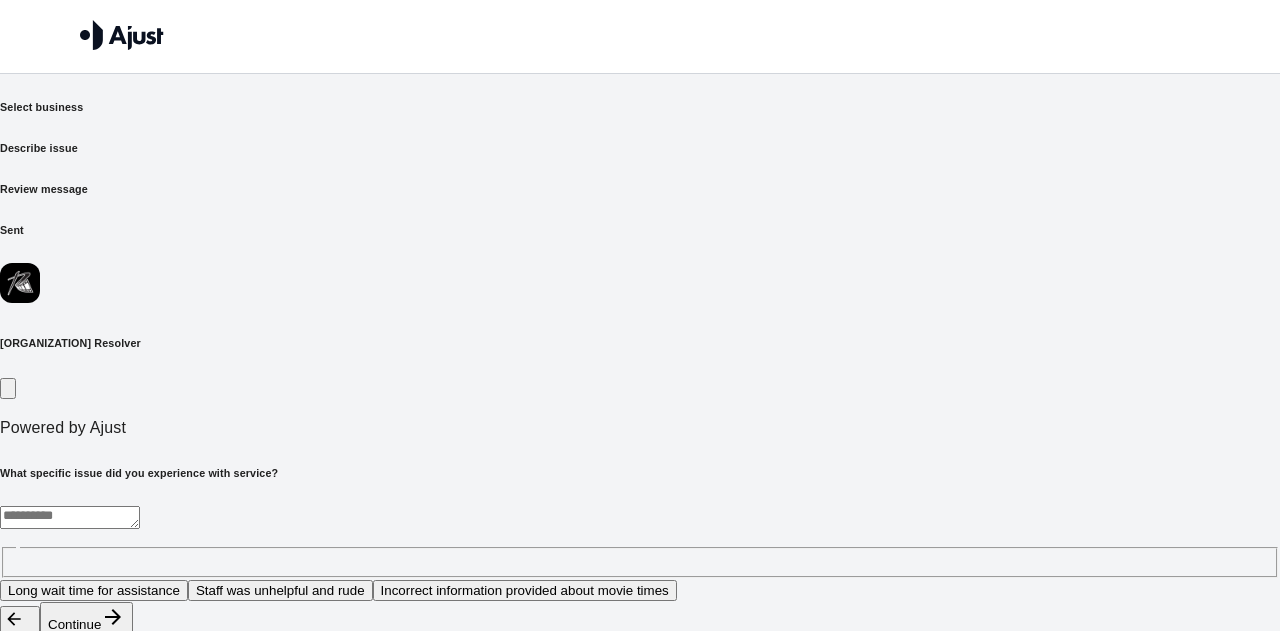 click at bounding box center (70, 517) 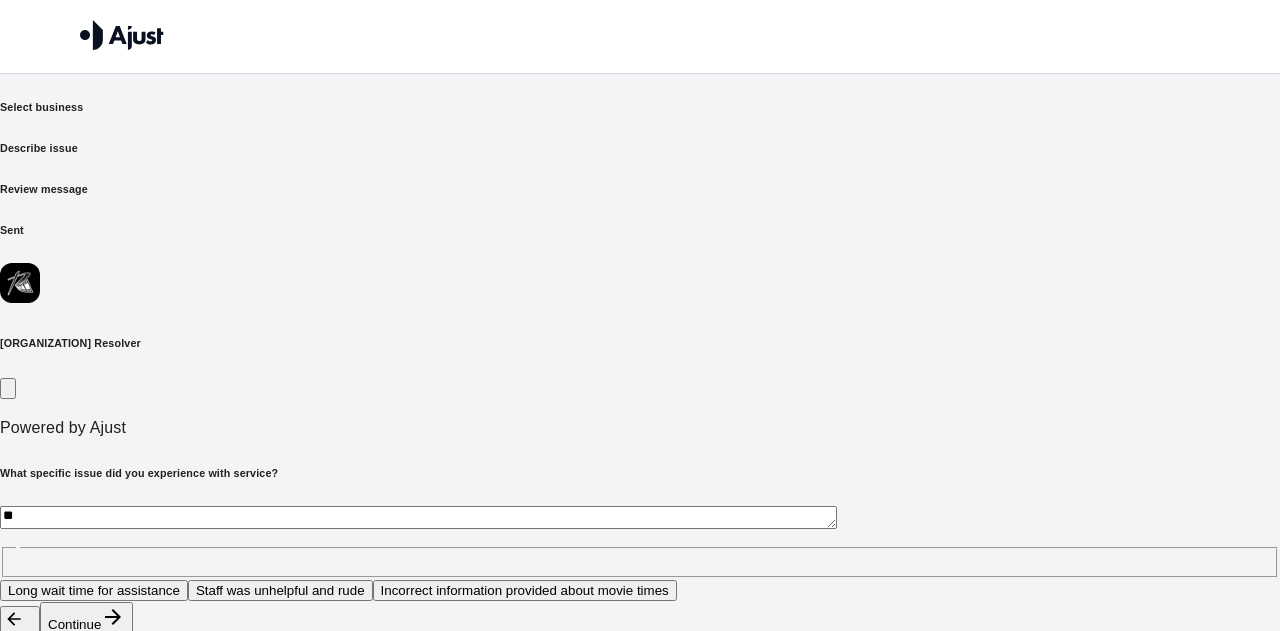 type on "*" 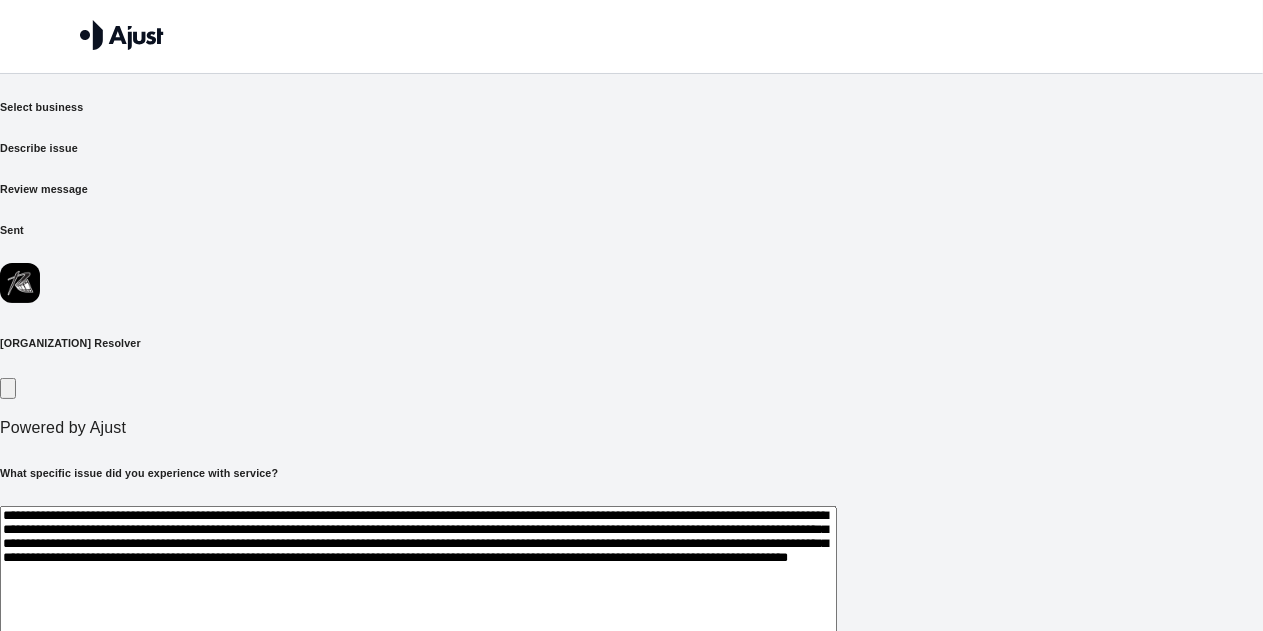 click on "**********" at bounding box center (418, 586) 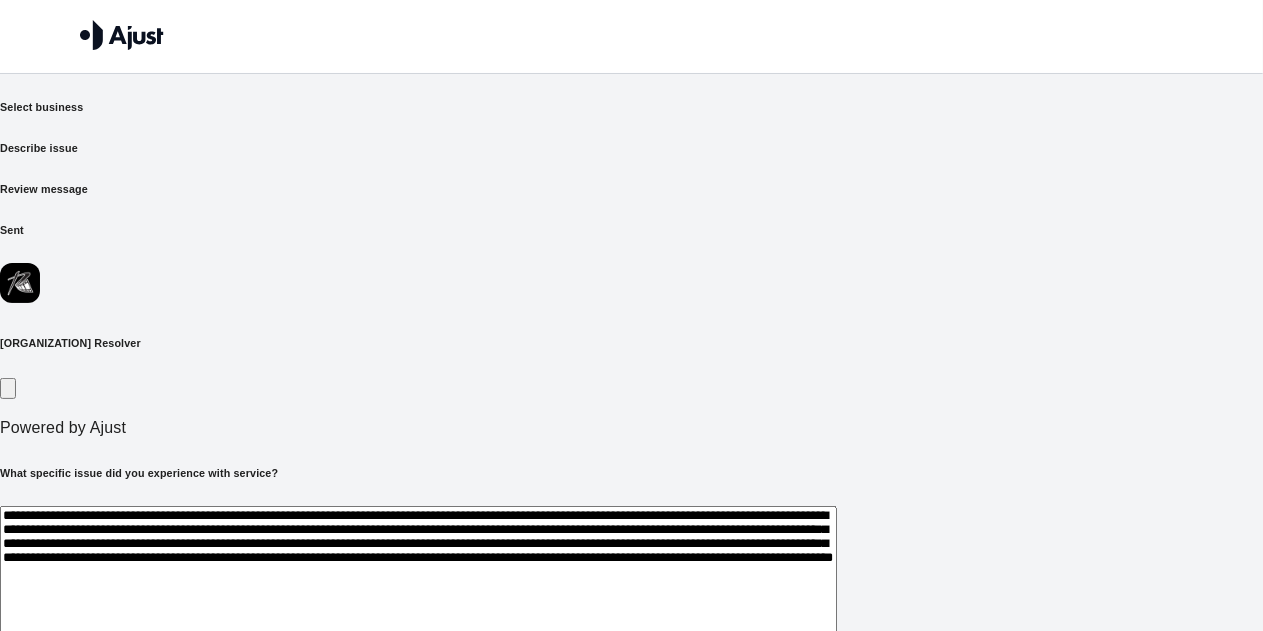 click on "**********" at bounding box center (418, 586) 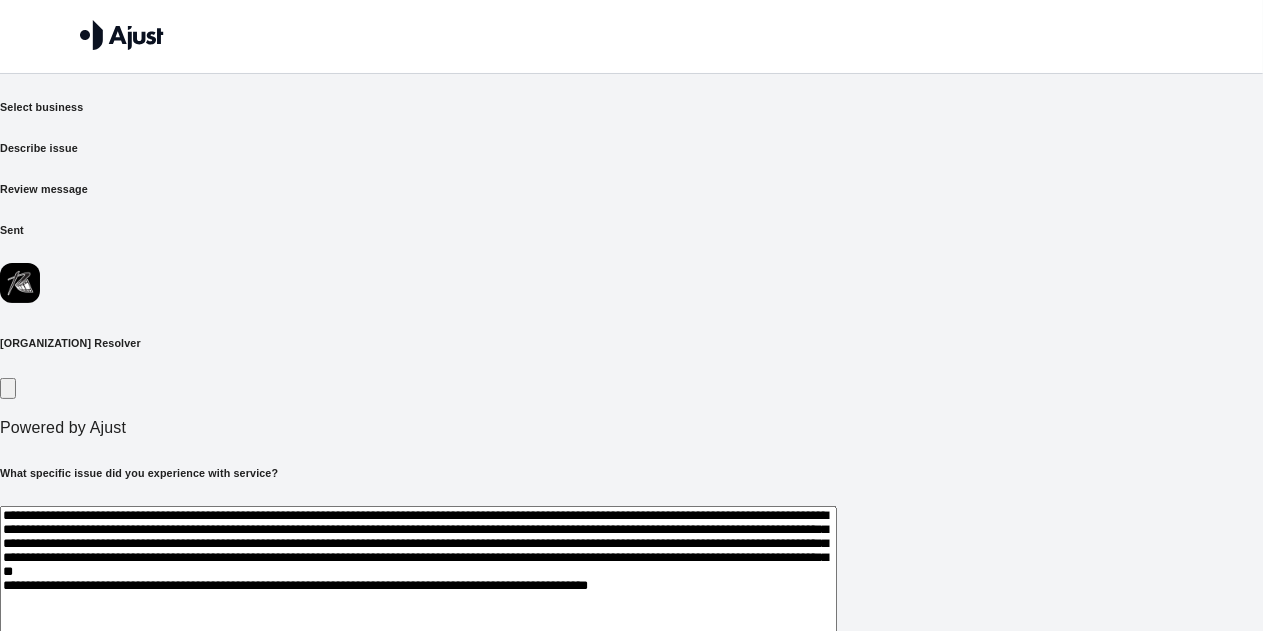 scroll, scrollTop: 68, scrollLeft: 0, axis: vertical 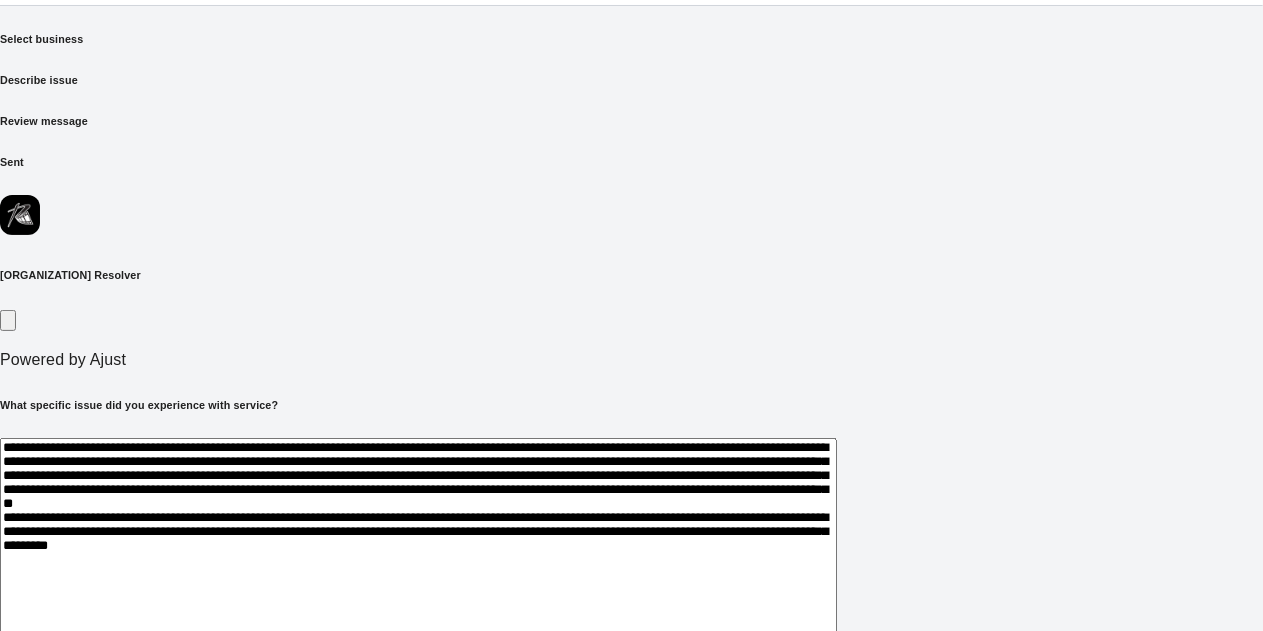 click on "**********" at bounding box center [418, 553] 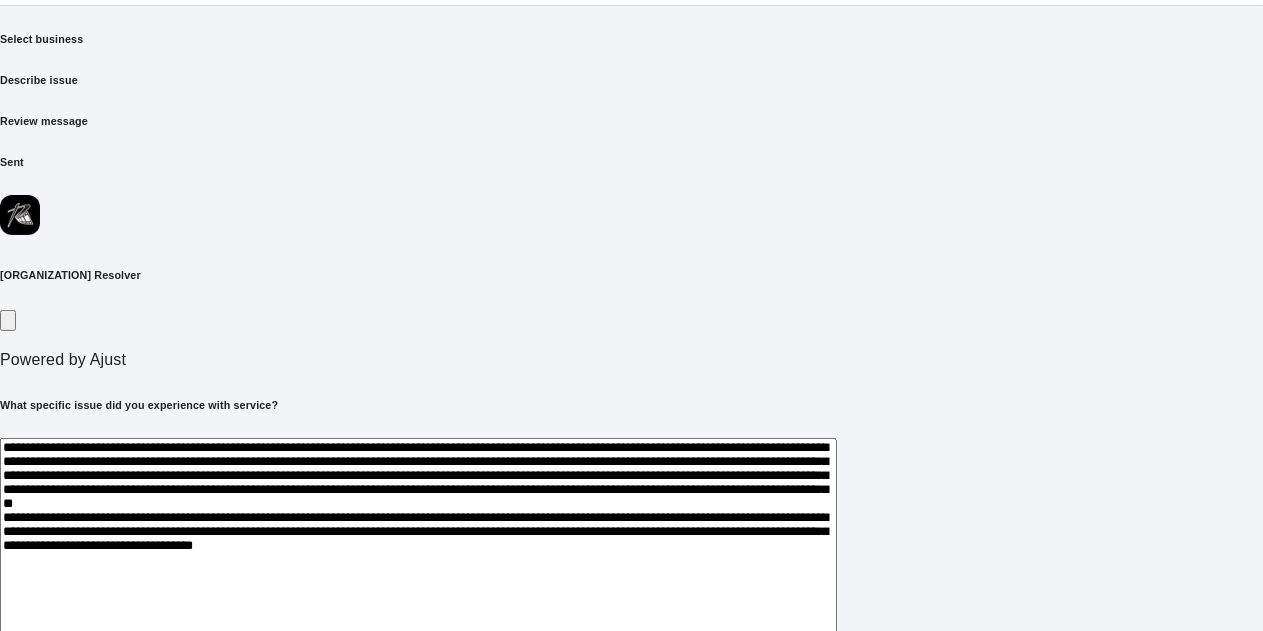 click at bounding box center (418, 553) 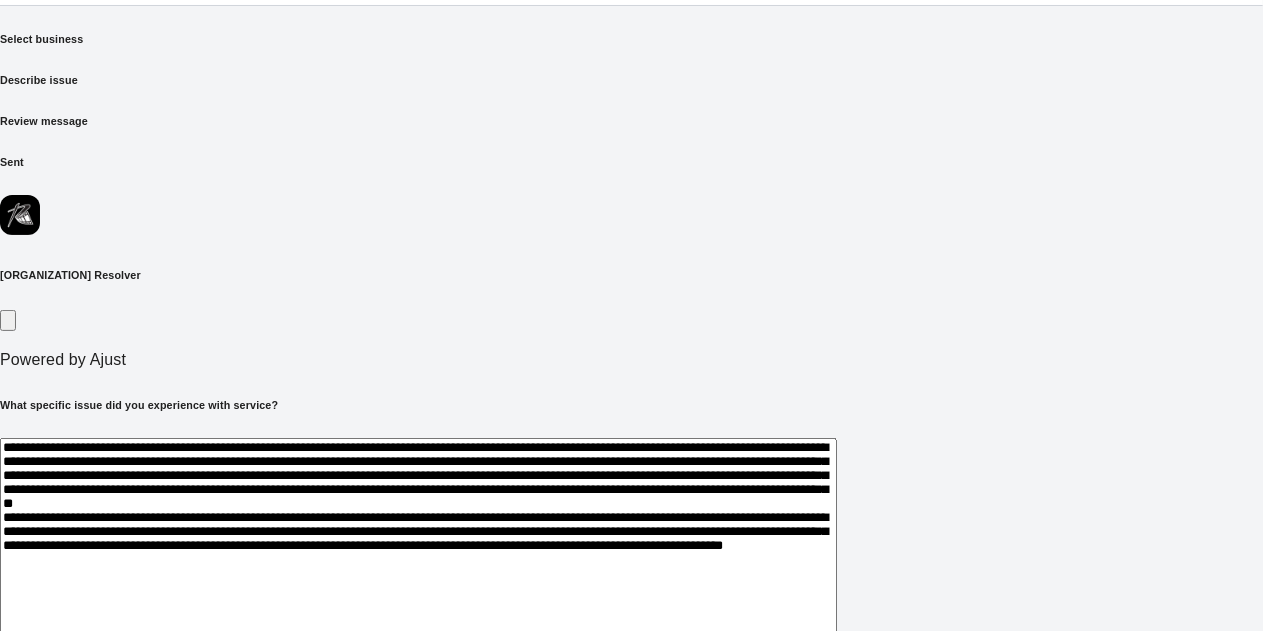 scroll, scrollTop: 1, scrollLeft: 0, axis: vertical 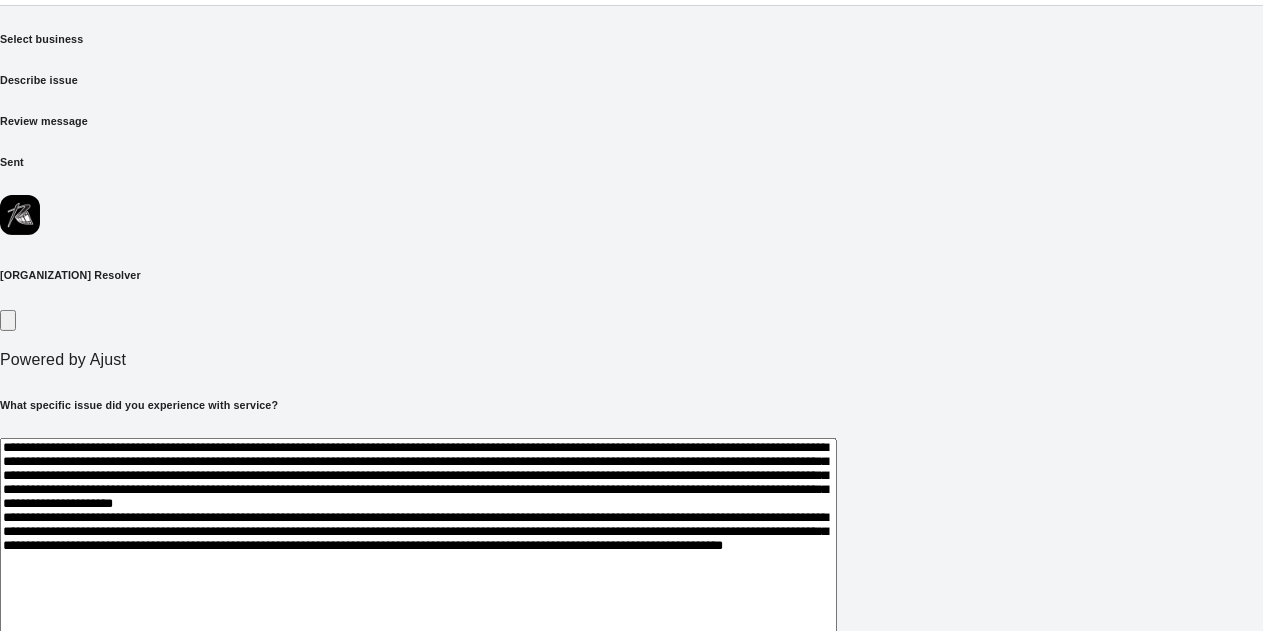 click at bounding box center (418, 553) 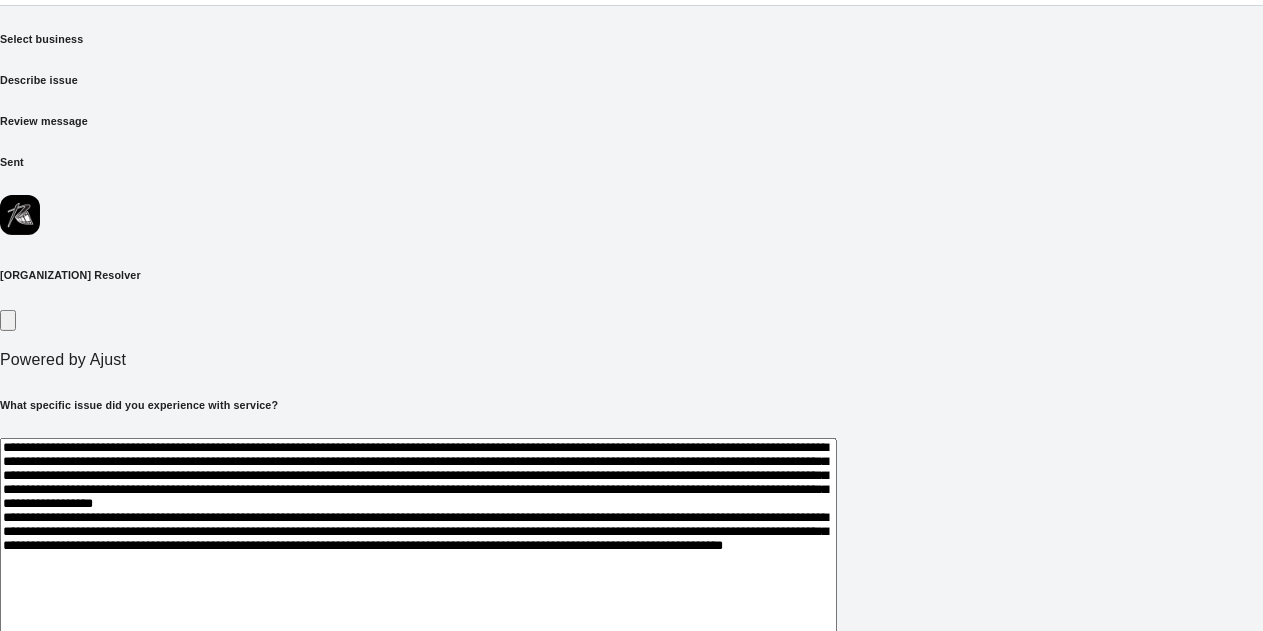click at bounding box center (418, 553) 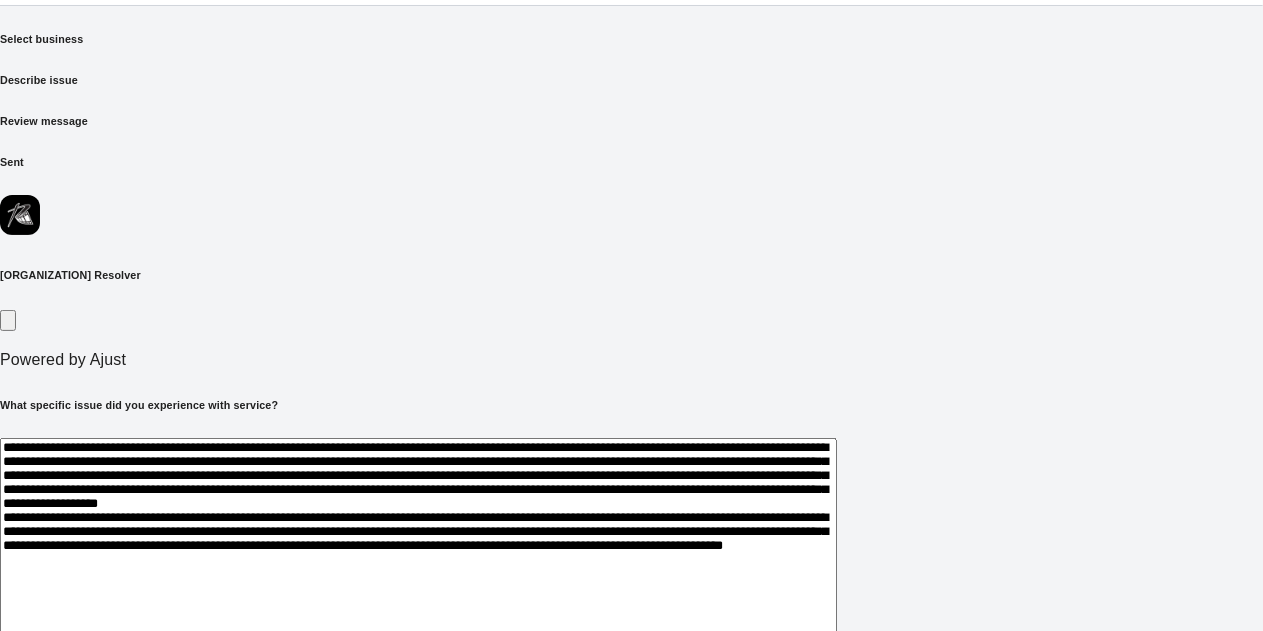 click at bounding box center [418, 553] 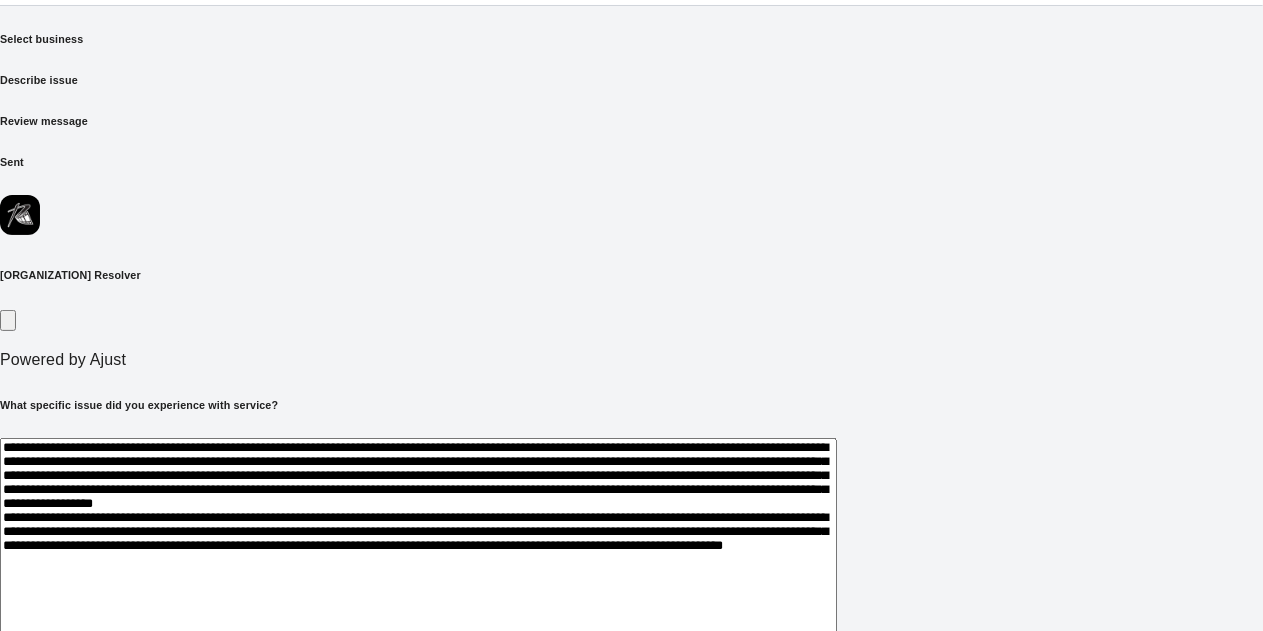 scroll, scrollTop: 46, scrollLeft: 0, axis: vertical 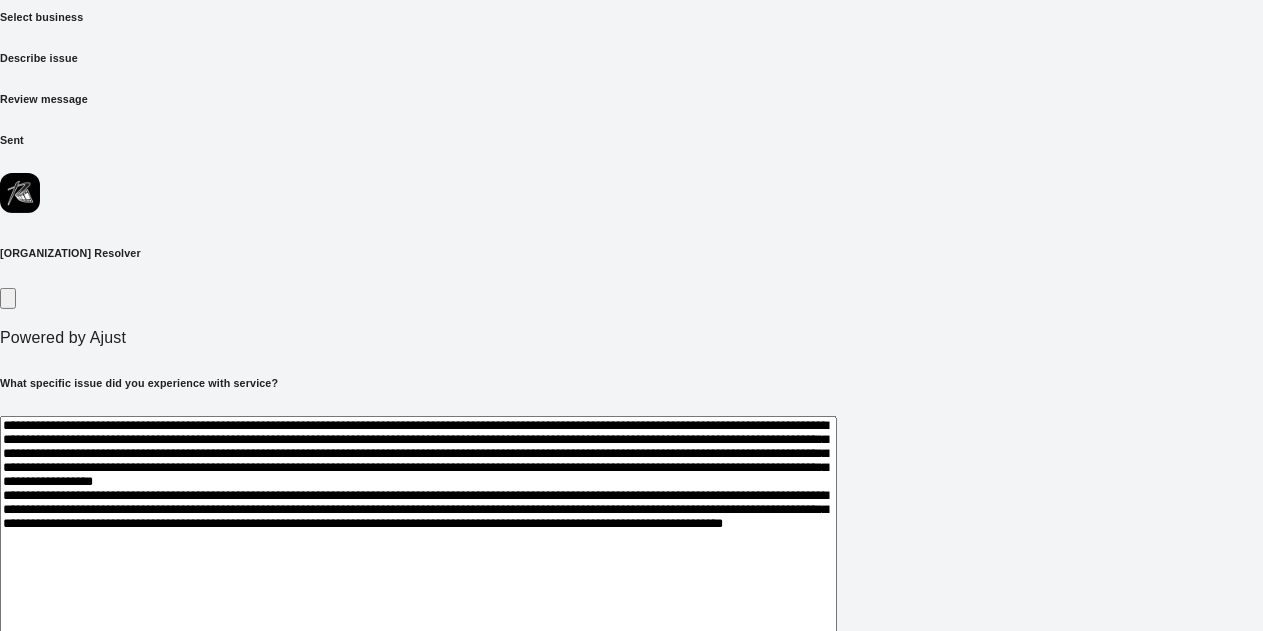 click at bounding box center (418, 531) 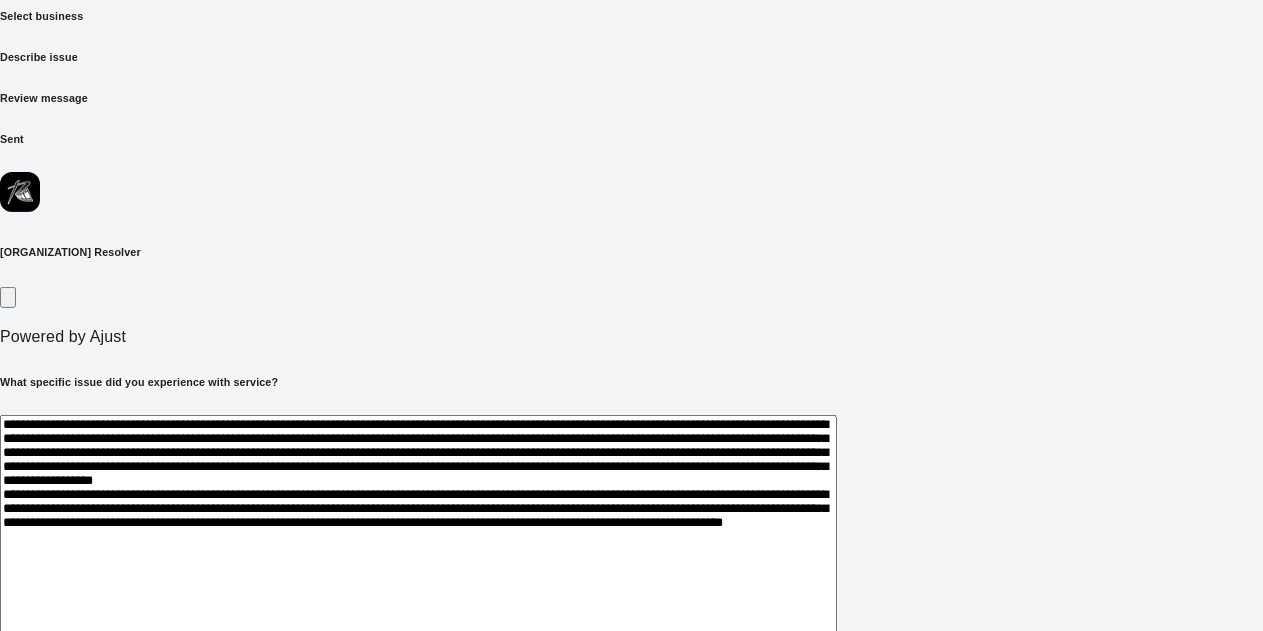 scroll, scrollTop: 46, scrollLeft: 0, axis: vertical 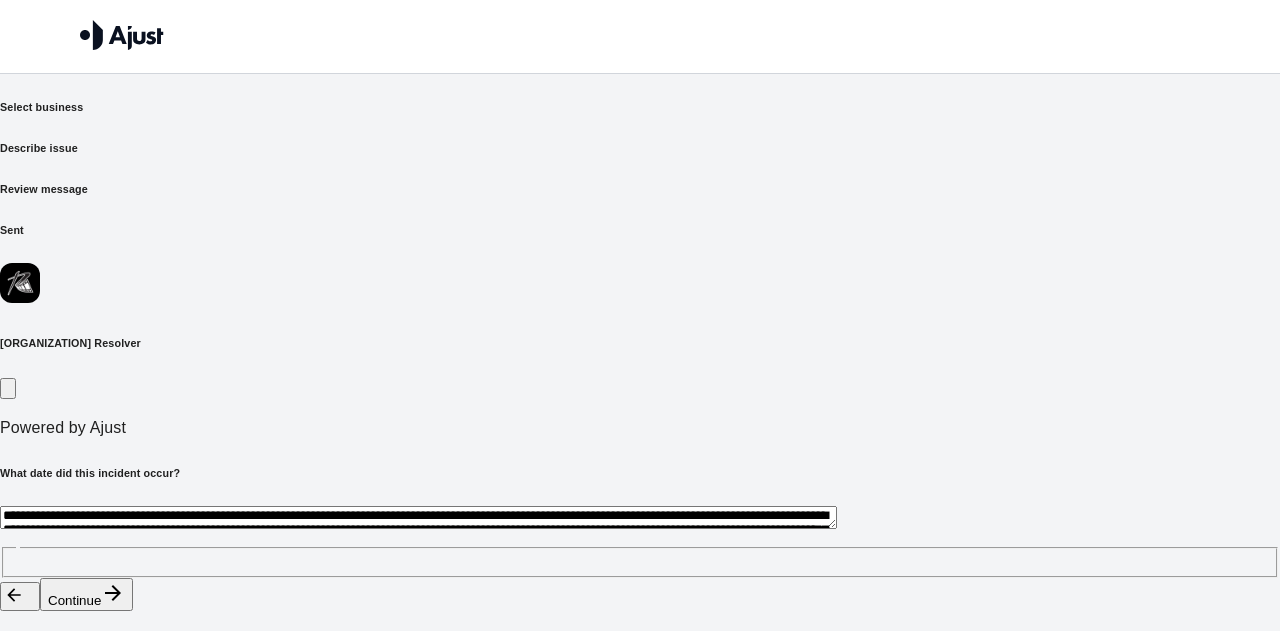 click at bounding box center (418, 517) 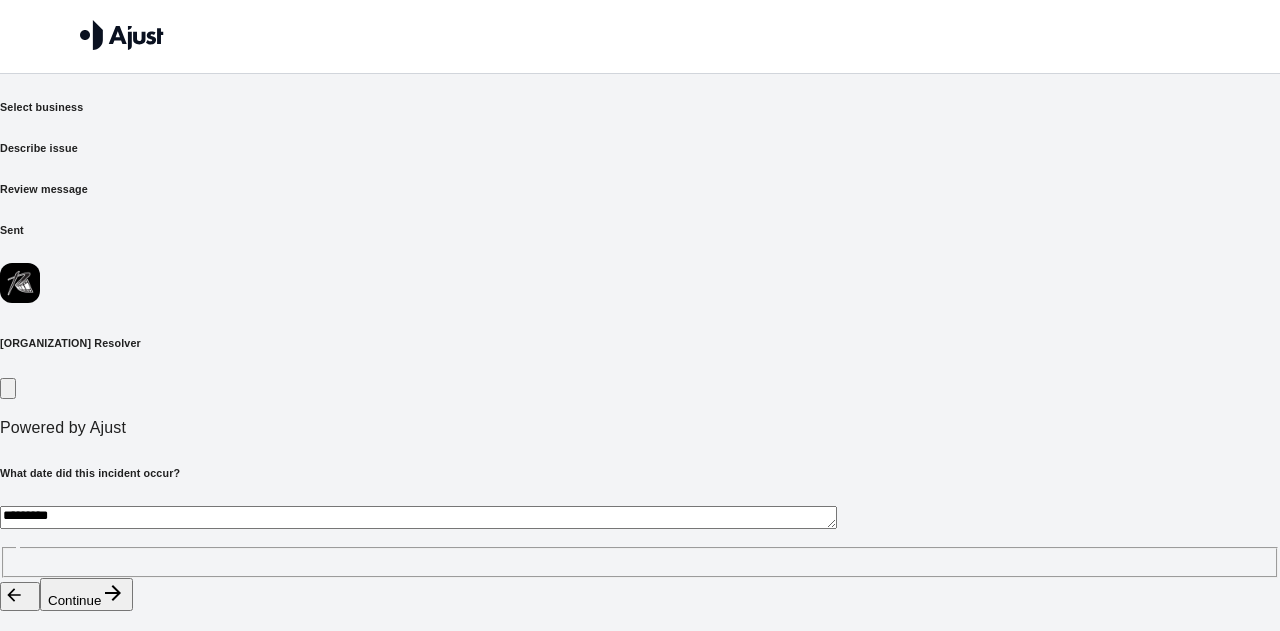 type on "*********" 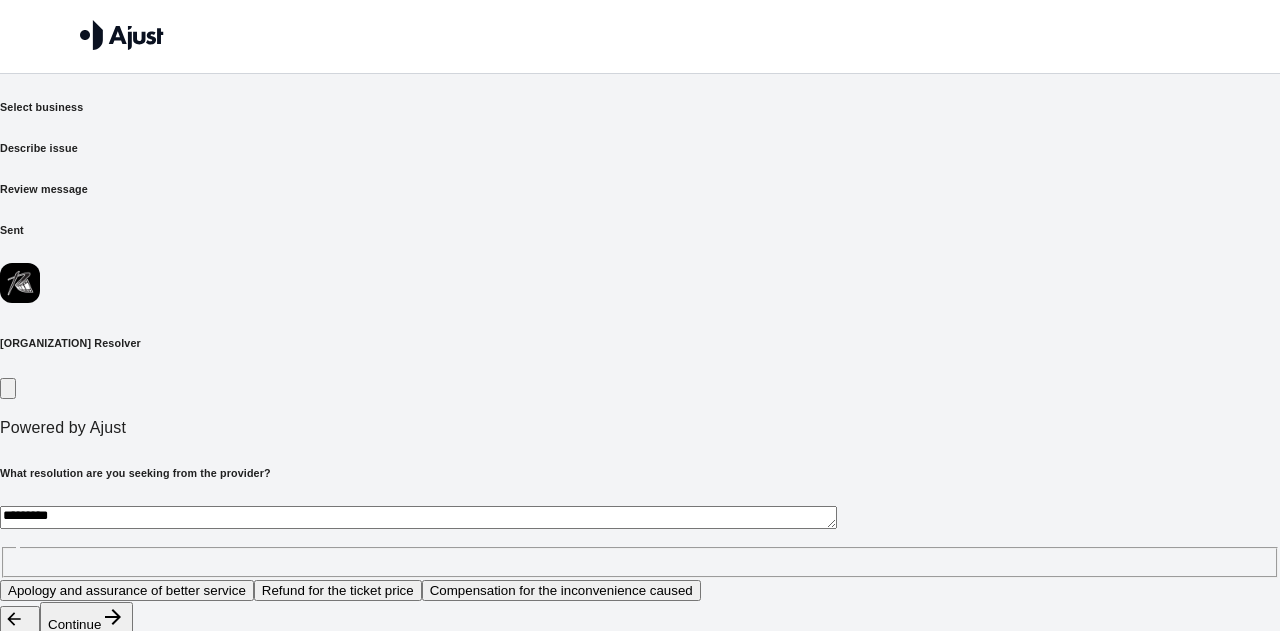 click on "Compensation for the inconvenience caused" at bounding box center (561, 590) 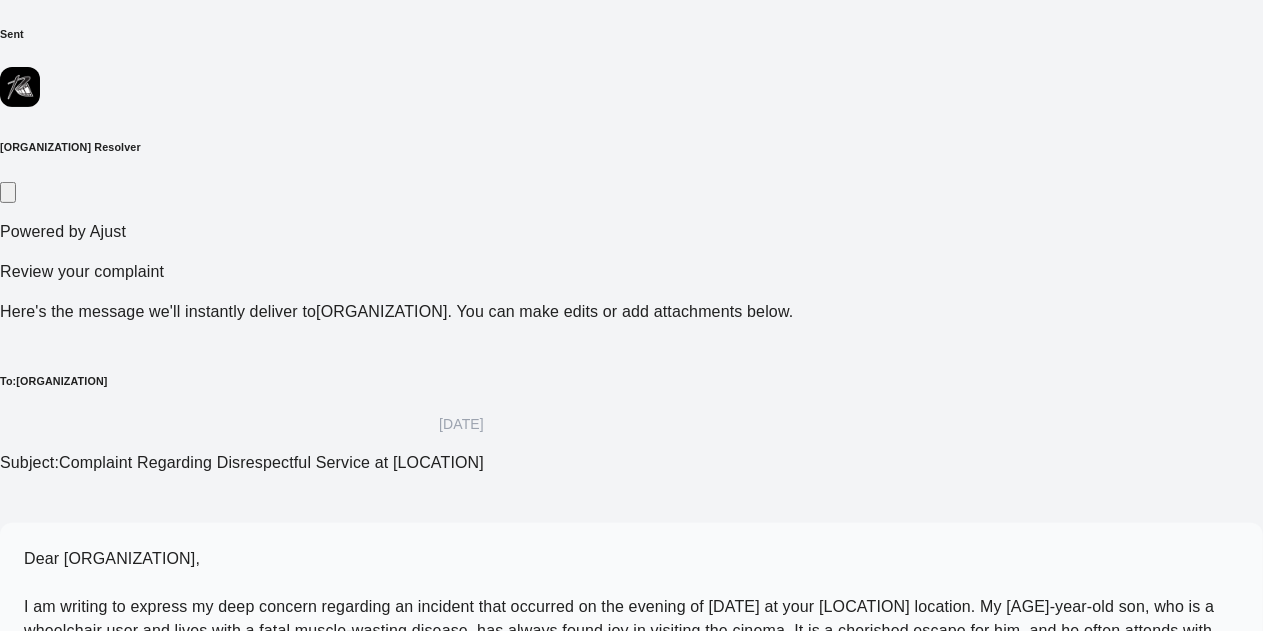 scroll, scrollTop: 258, scrollLeft: 0, axis: vertical 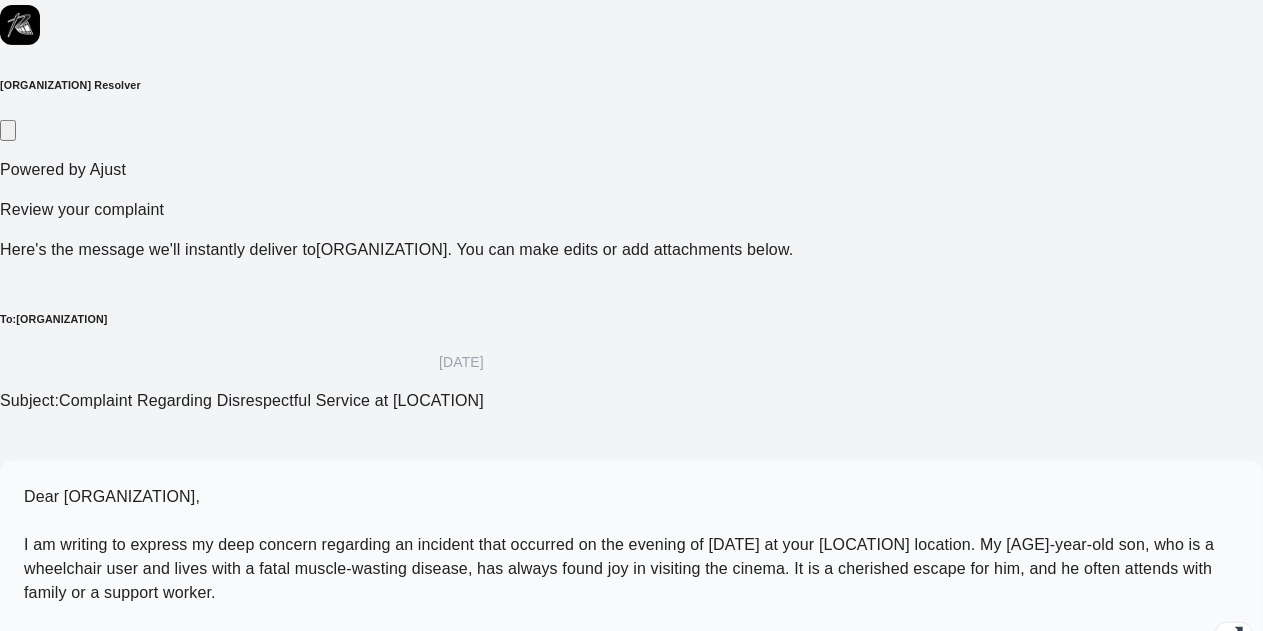 click 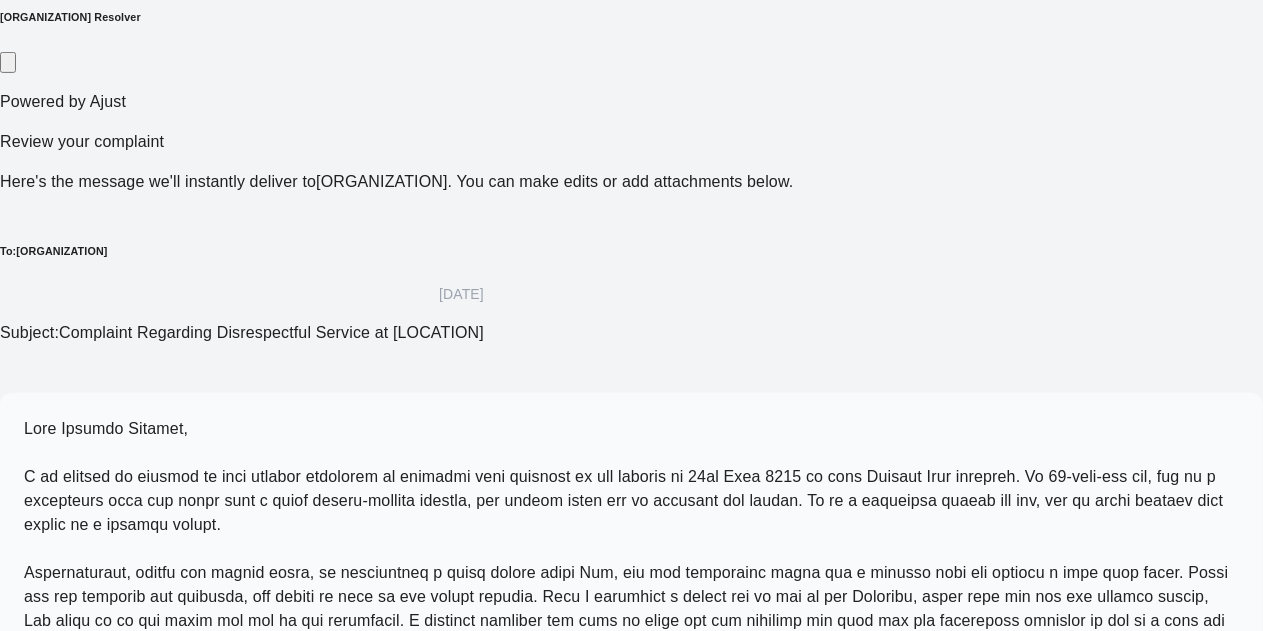 scroll, scrollTop: 327, scrollLeft: 0, axis: vertical 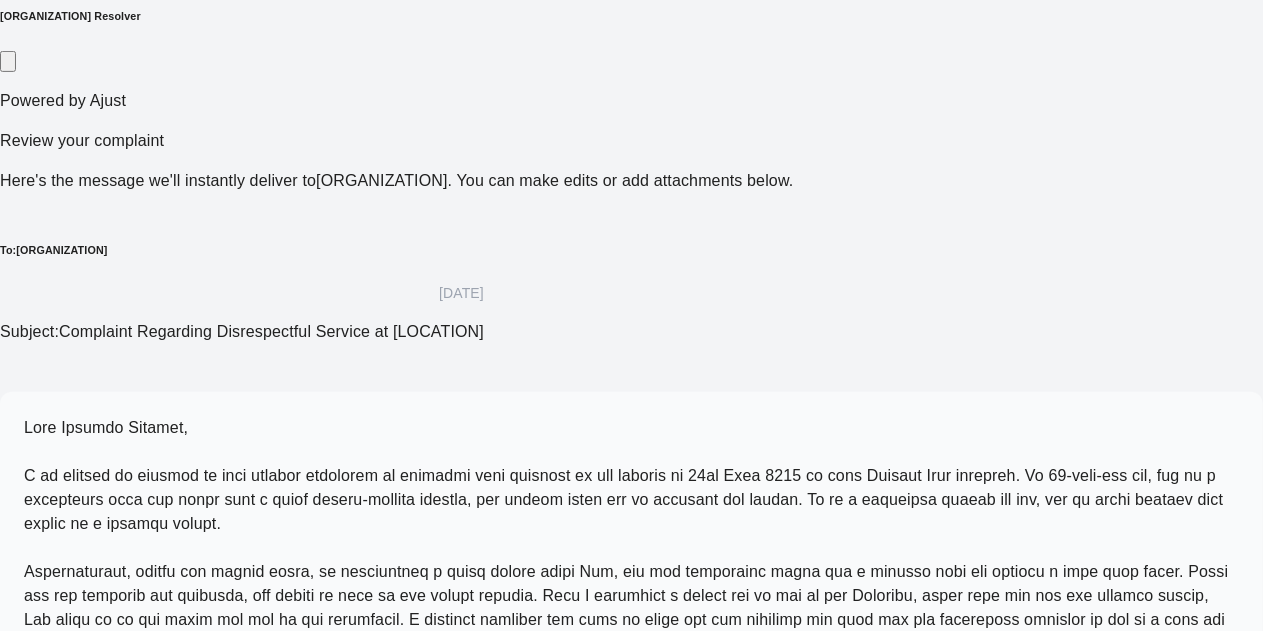 click at bounding box center (630, 643) 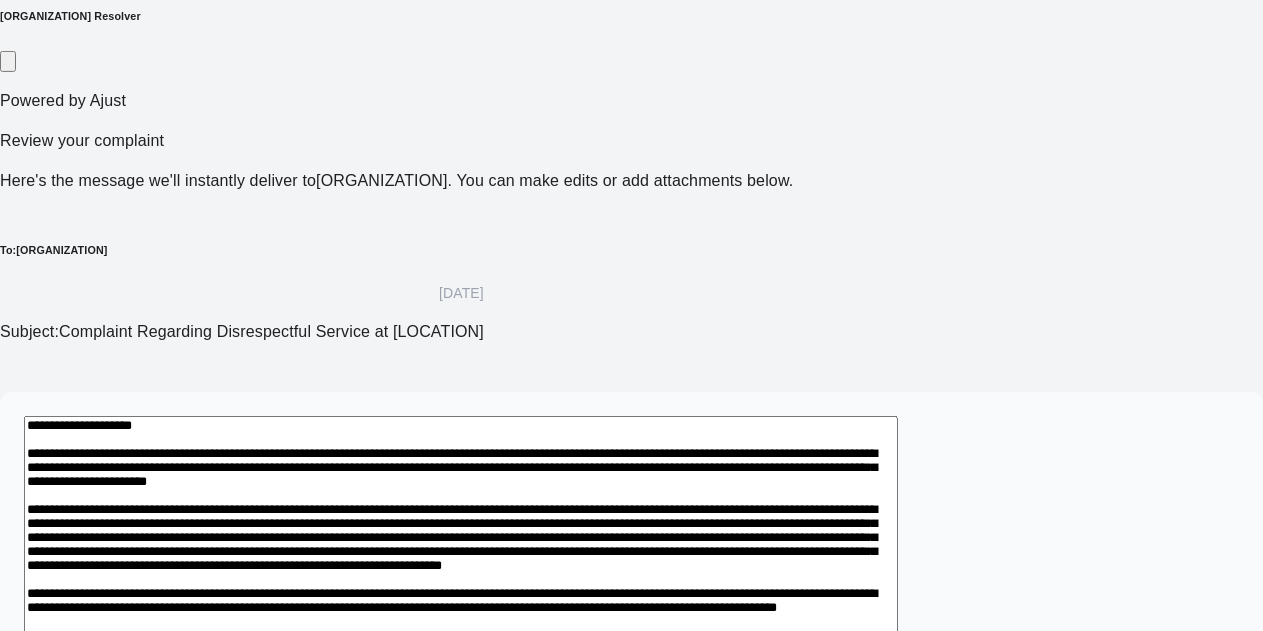 click at bounding box center [461, 703] 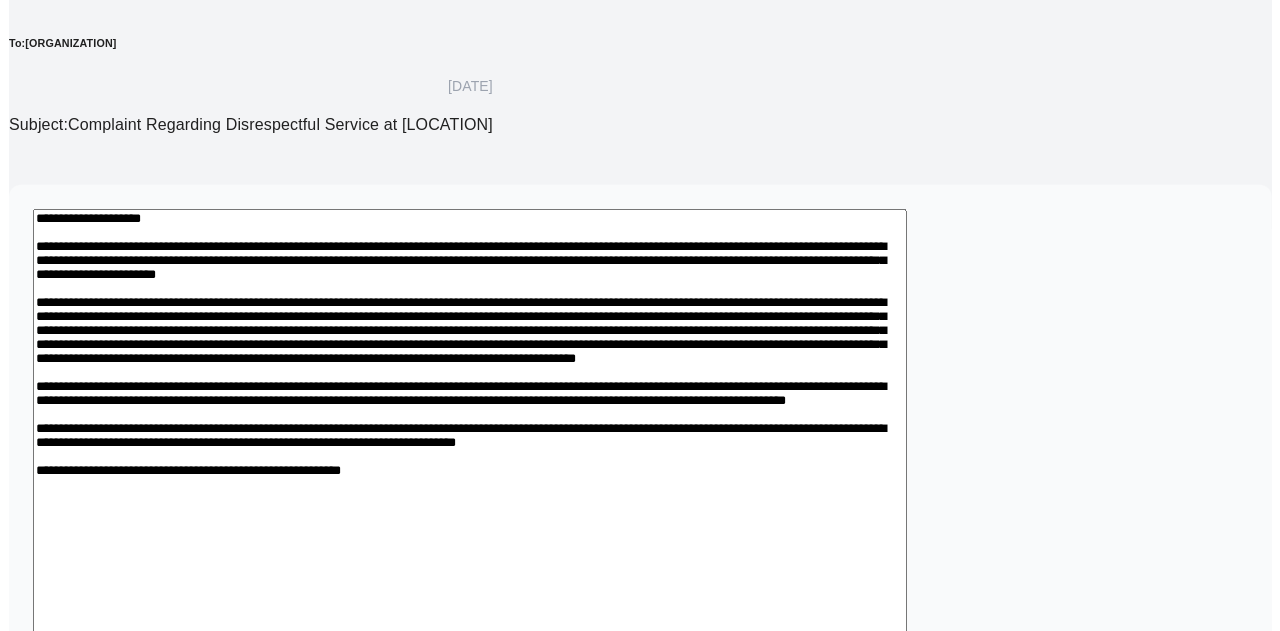 scroll, scrollTop: 537, scrollLeft: 0, axis: vertical 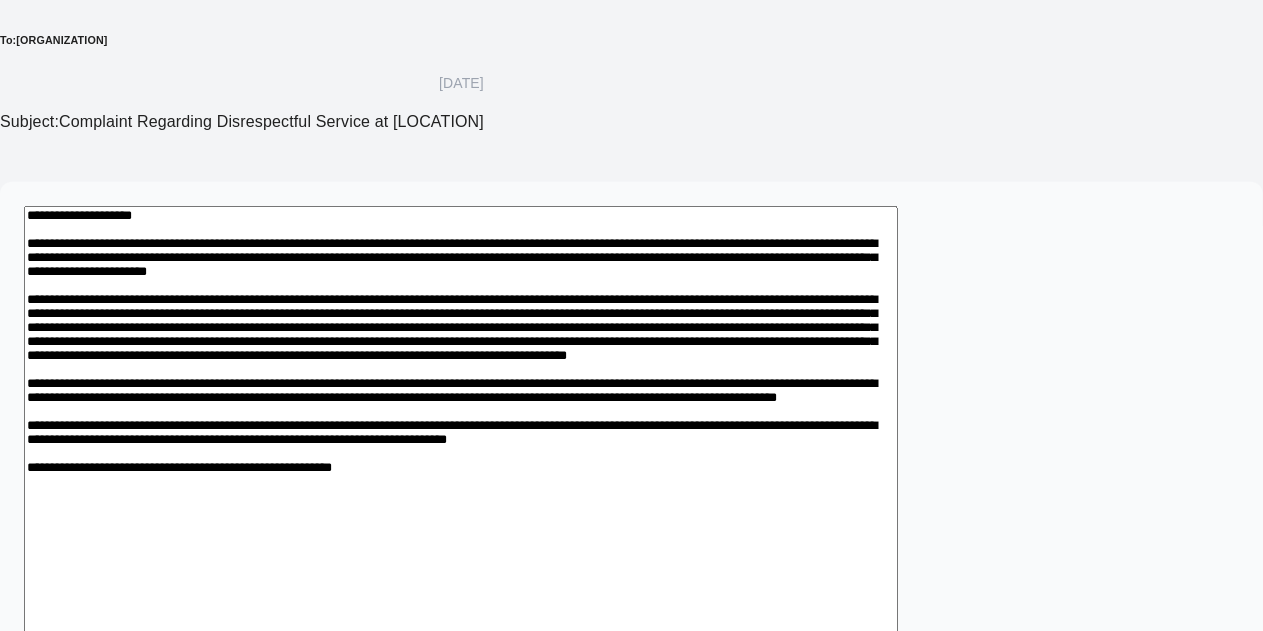 type on "**********" 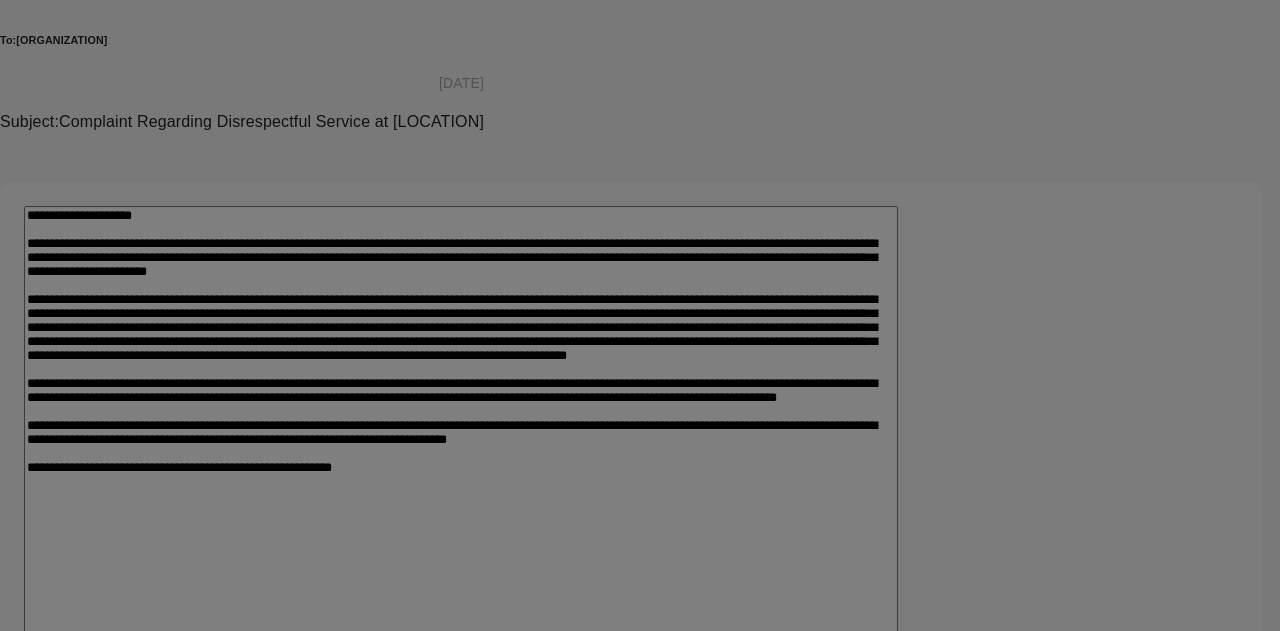 click at bounding box center [429, -170] 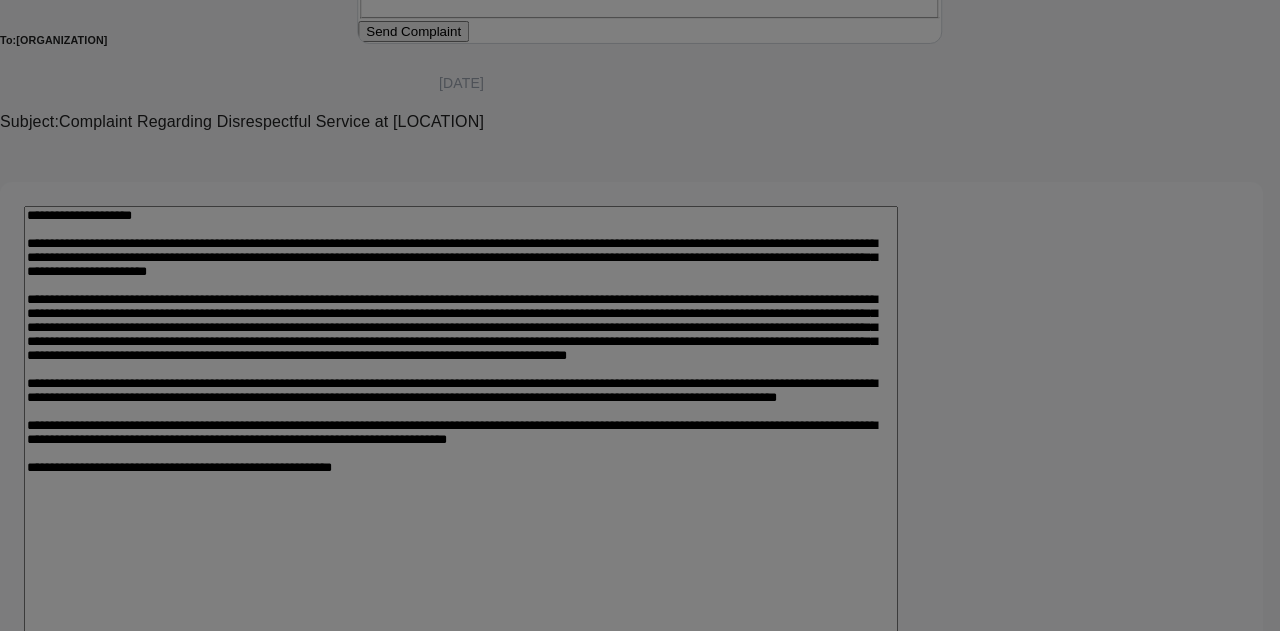 click at bounding box center [429, -155] 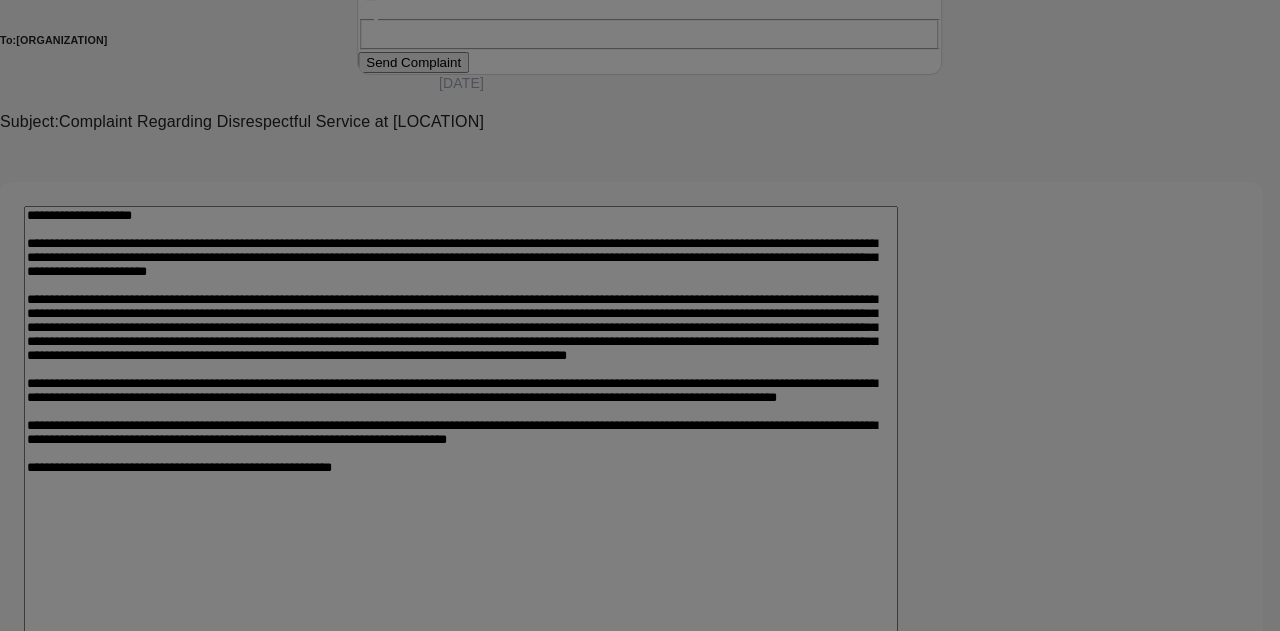 click on "Send Complaint" at bounding box center [413, 62] 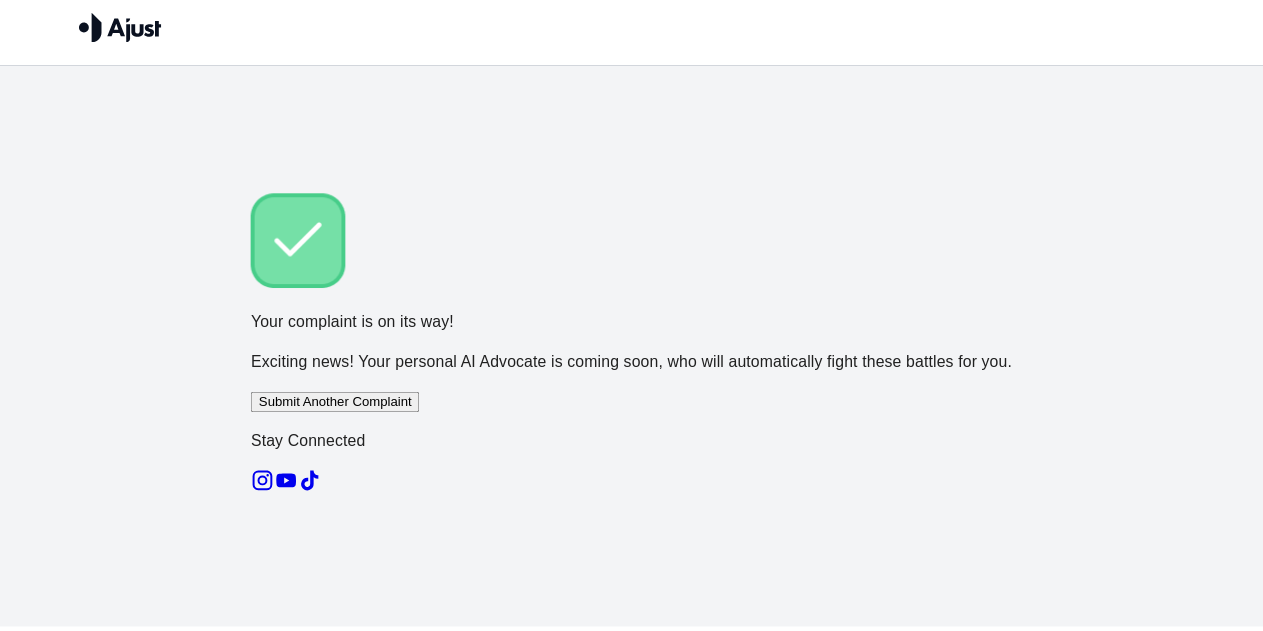 scroll, scrollTop: 10, scrollLeft: 0, axis: vertical 